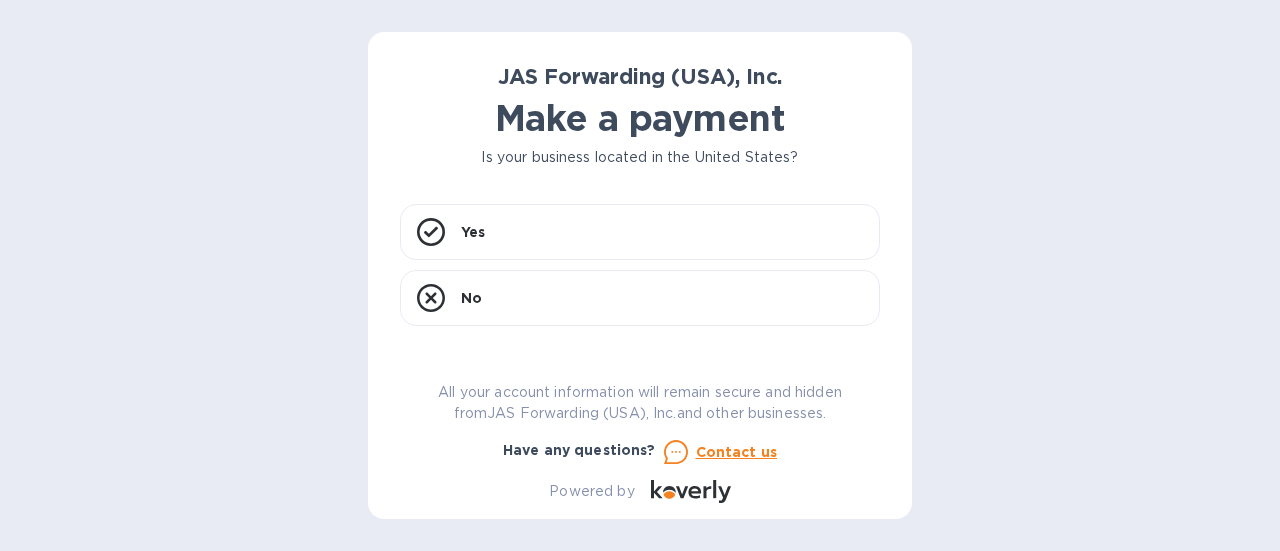 scroll, scrollTop: 0, scrollLeft: 0, axis: both 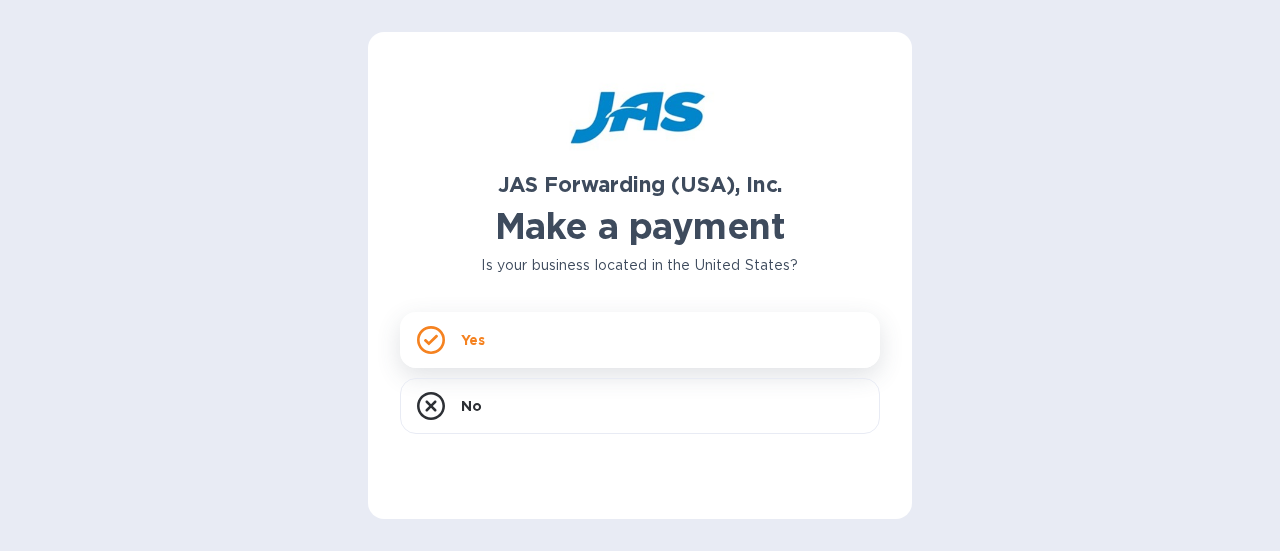 click on "Yes" at bounding box center [640, 340] 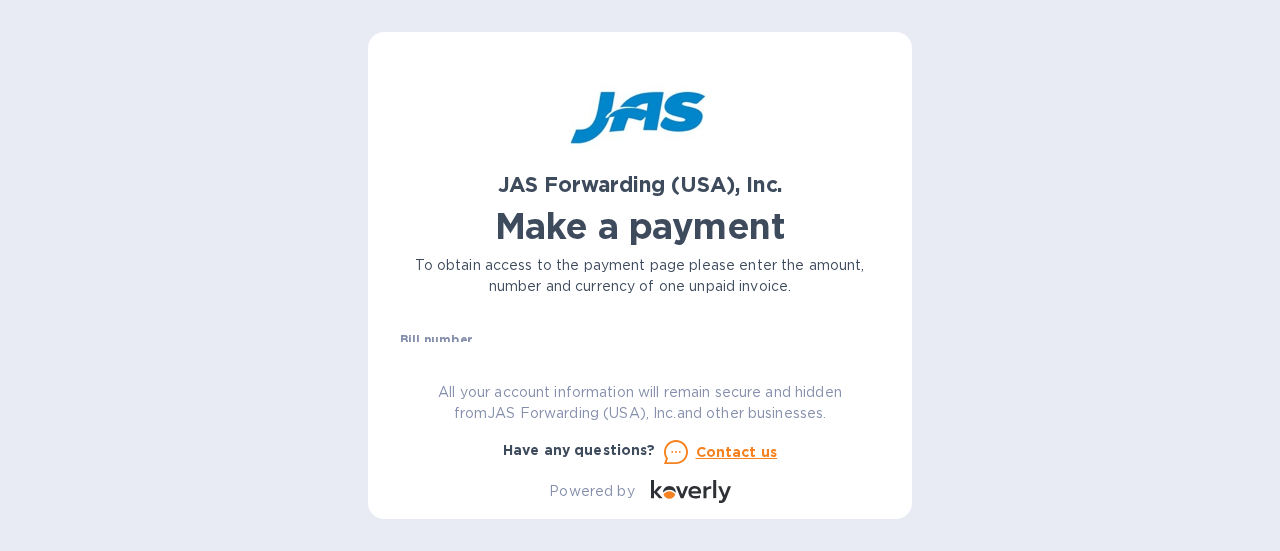 click on "Bill number №" at bounding box center [640, 356] 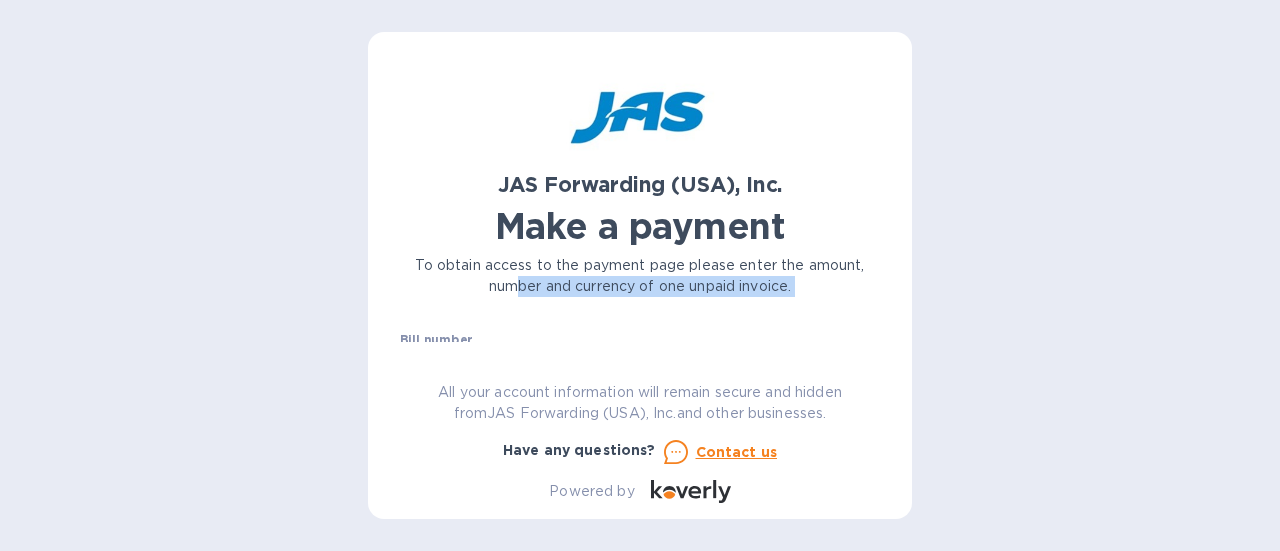 drag, startPoint x: 475, startPoint y: 315, endPoint x: 415, endPoint y: 324, distance: 60.671246 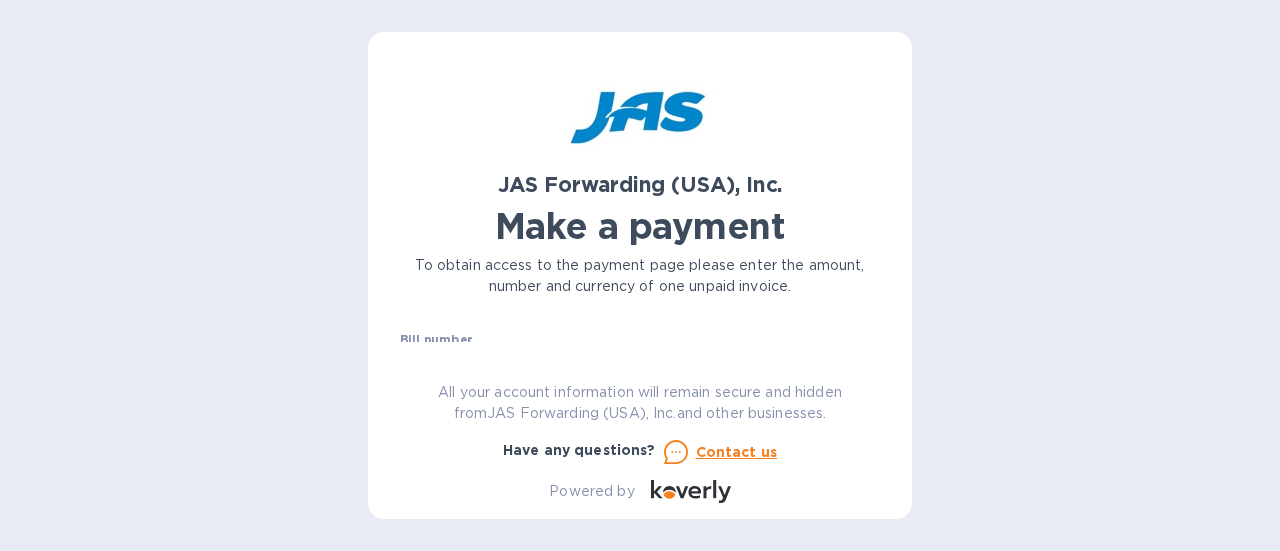 click on "Bill number" at bounding box center [436, 341] 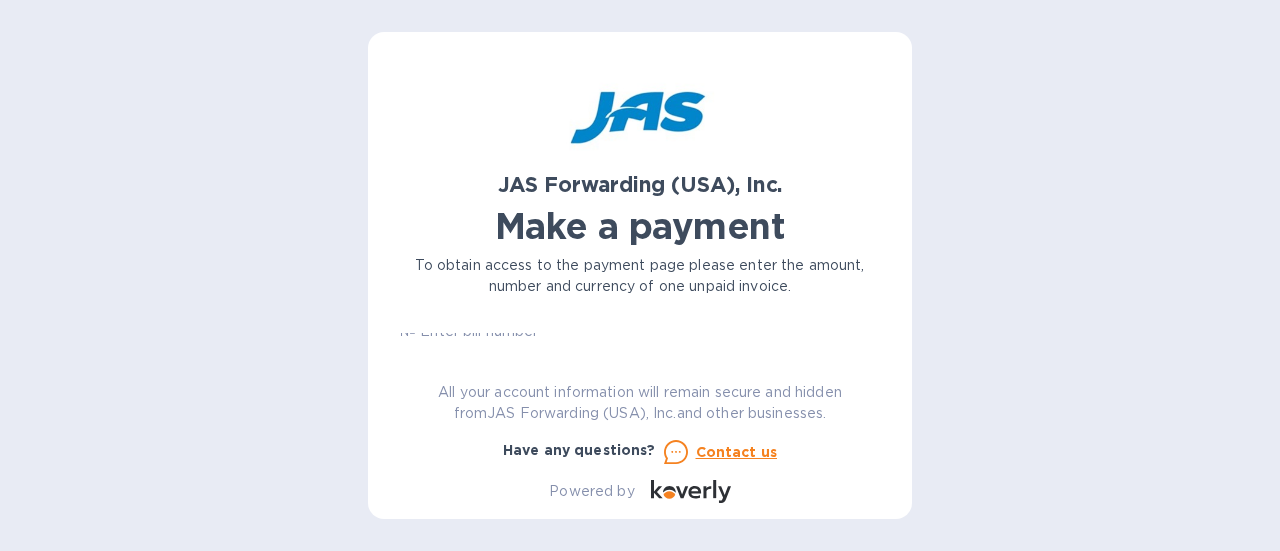 scroll, scrollTop: 0, scrollLeft: 0, axis: both 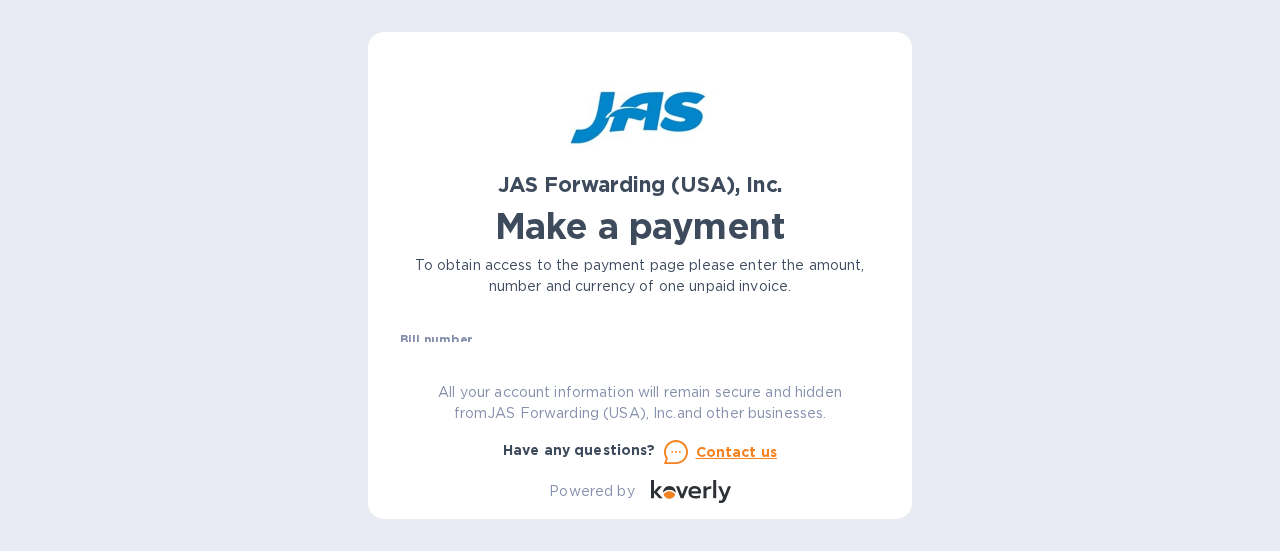 click on "Bill number" at bounding box center [436, 341] 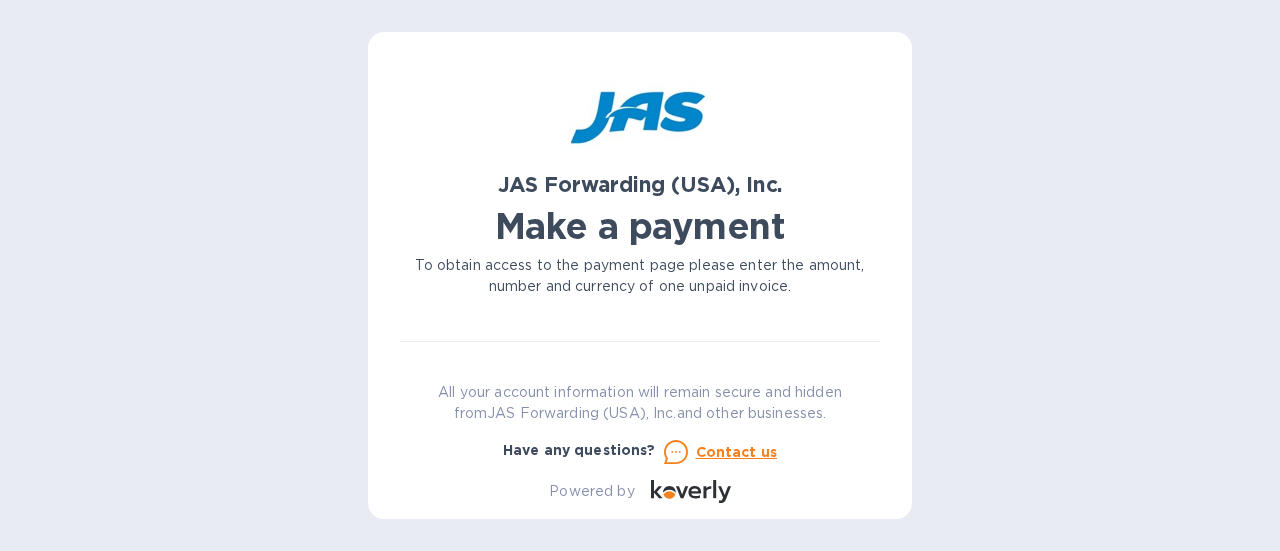 scroll, scrollTop: 40, scrollLeft: 0, axis: vertical 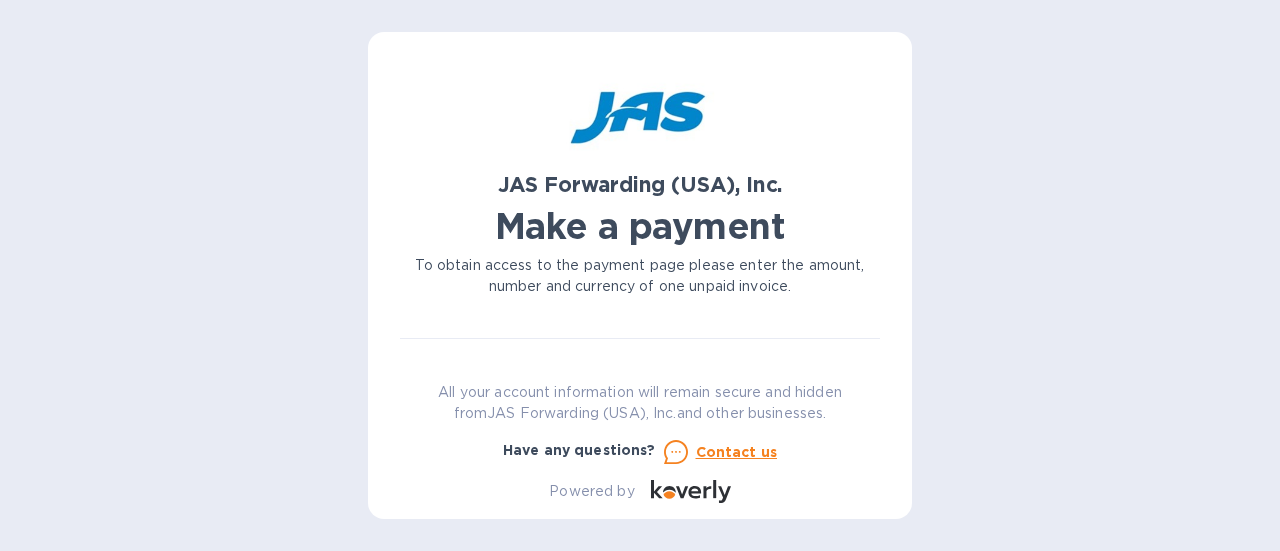 click on "JAS Forwarding (USA), Inc. Make a payment To obtain access to the payment page please enter the amount,   number and currency of one unpaid invoice. Bill number №   Amount $   Currency USD Business name   Customer reference number   Go to payment page You can pay using: Bank transfer (for US banks) Free Credit card and more... Pay Get more time to pay Up to  12 weeks Wallet Instant transfers via Wallet Free All your account information will remain secure and hidden  from  JAS Forwarding (USA), Inc.  and other businesses. Have any questions? Contact us Powered by" at bounding box center [640, 283] 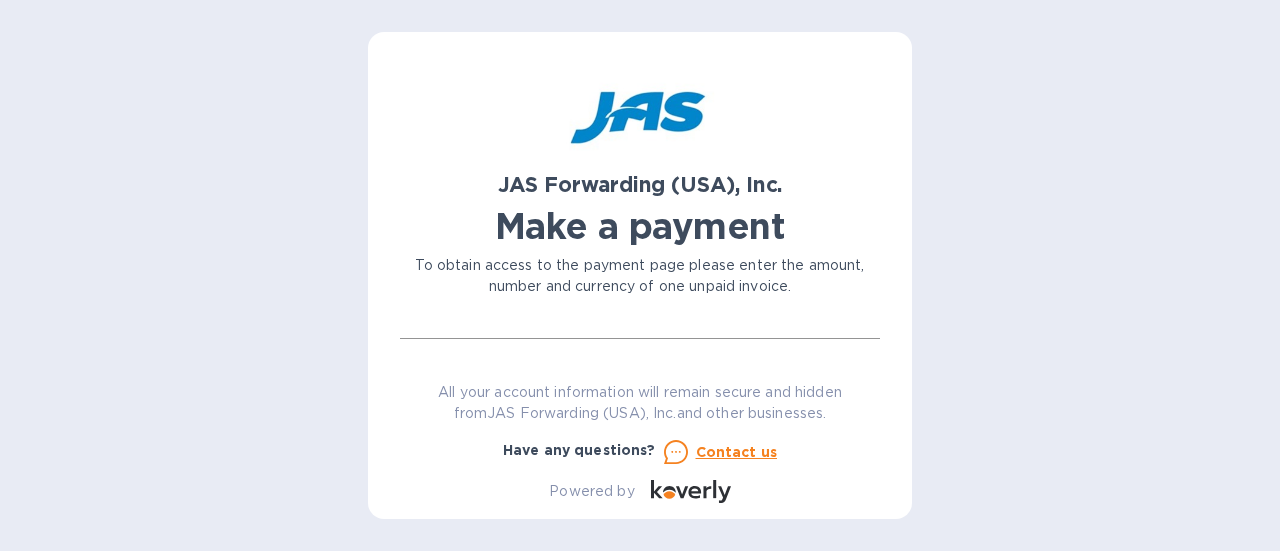 click at bounding box center [648, 324] 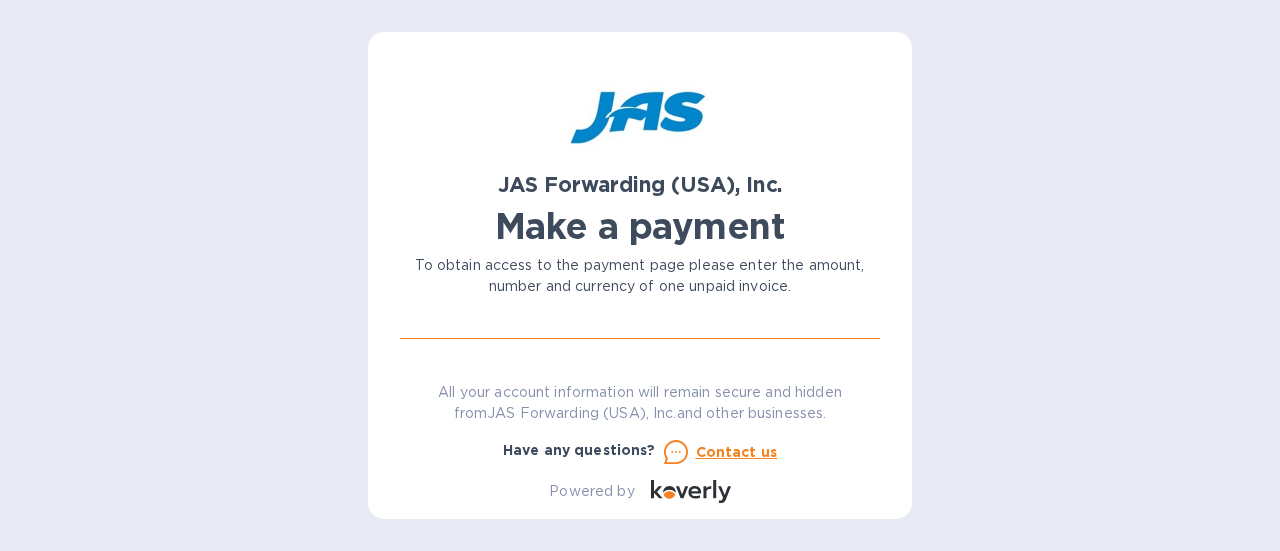 click at bounding box center [648, 324] 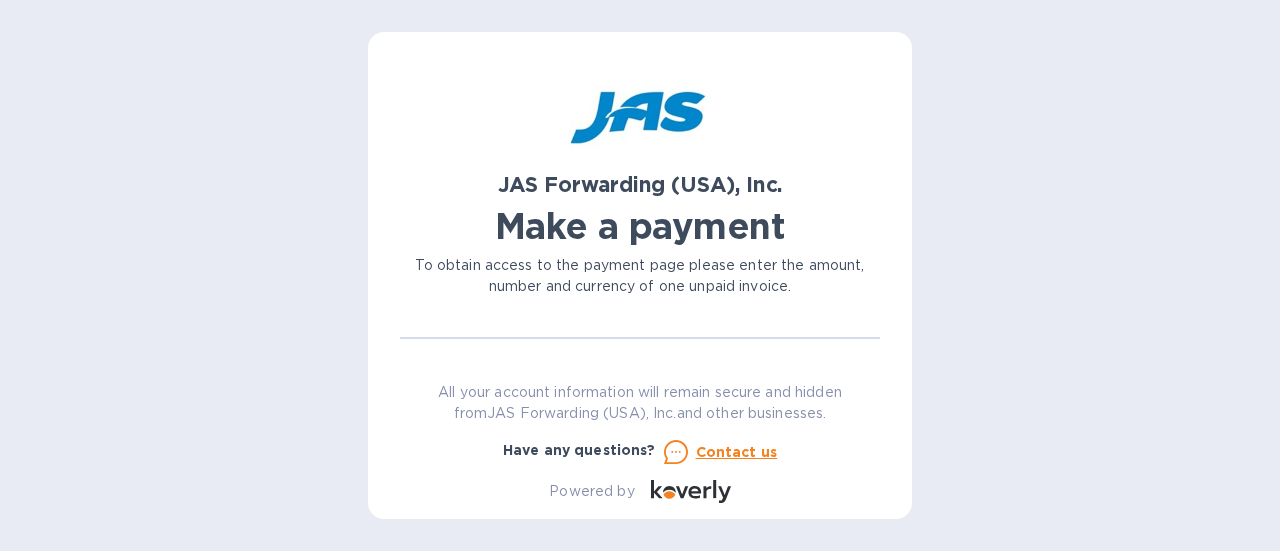 click on "JAS Forwarding (USA), Inc. Make a payment To obtain access to the payment page please enter the amount,   number and currency of one unpaid invoice. Bill number №   Amount $   Currency USD Business name   Customer reference number   Go to payment page You can pay using: Bank transfer (for US banks) Free Credit card and more... Pay Get more time to pay Up to  12 weeks Wallet Instant transfers via Wallet Free All your account information will remain secure and hidden  from  JAS Forwarding (USA), Inc.  and other businesses. Have any questions? Contact us Powered by" at bounding box center [640, 283] 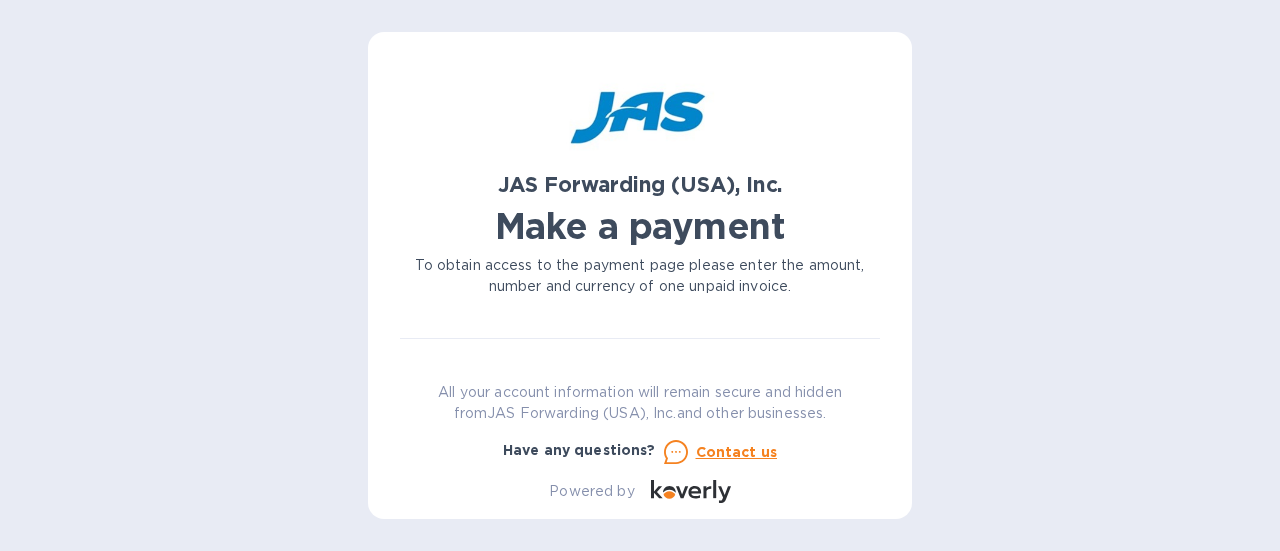 click at bounding box center [640, 341] 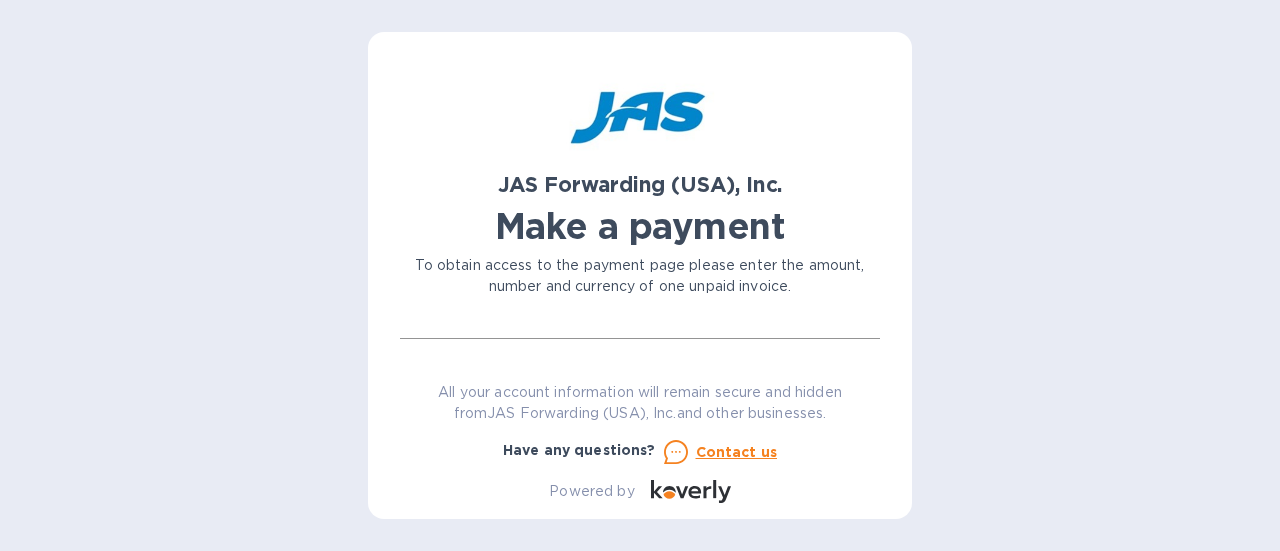 click at bounding box center (648, 324) 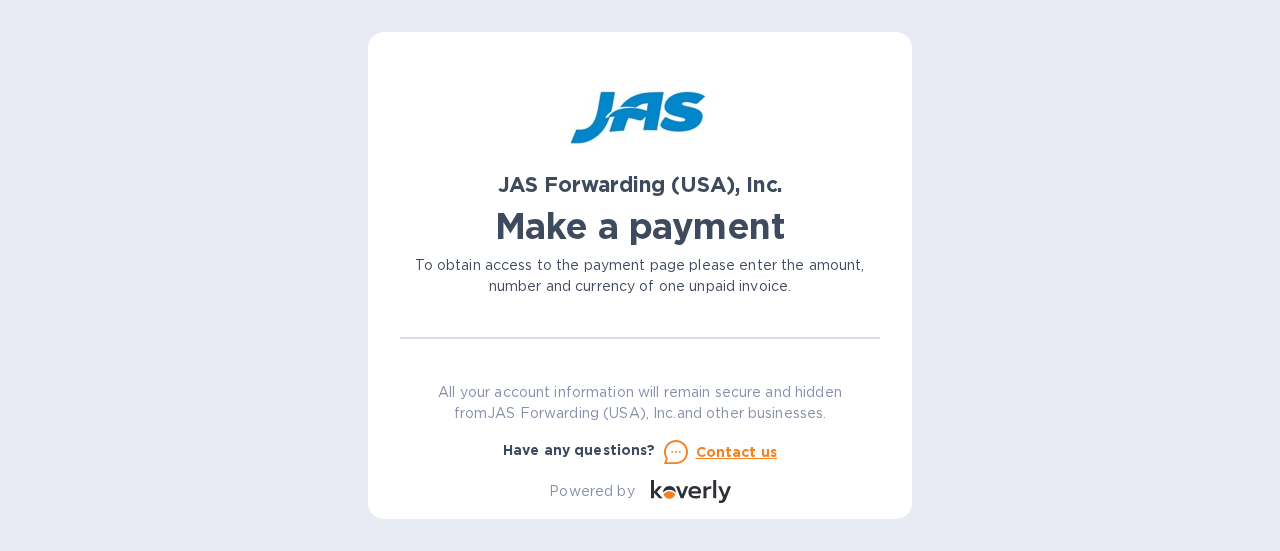 paste on "CLT503304460" 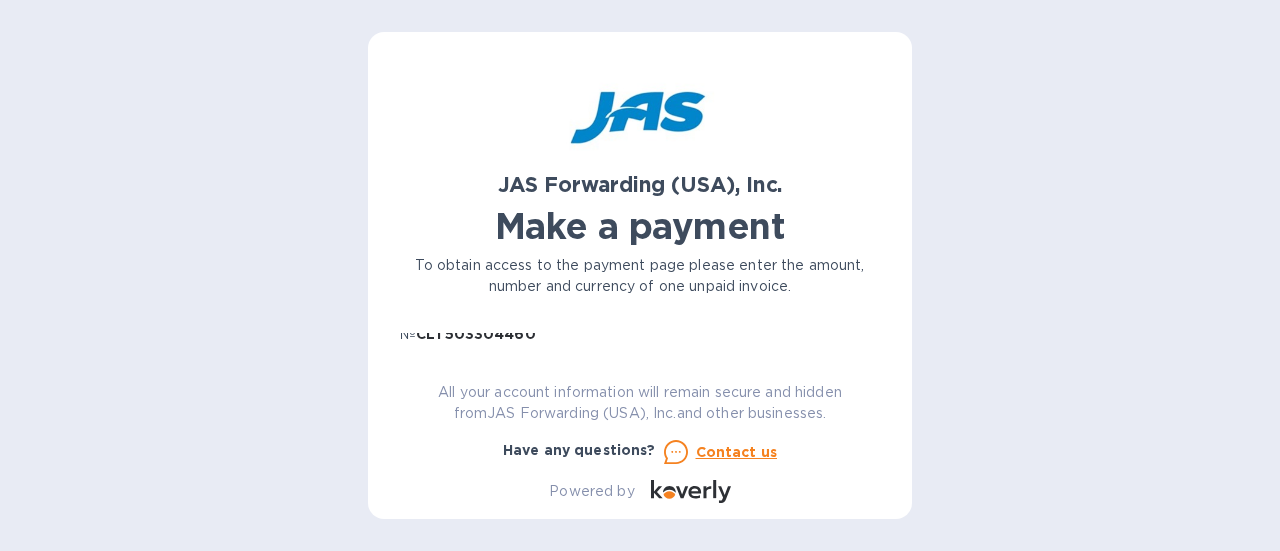 type on "CLT503304460" 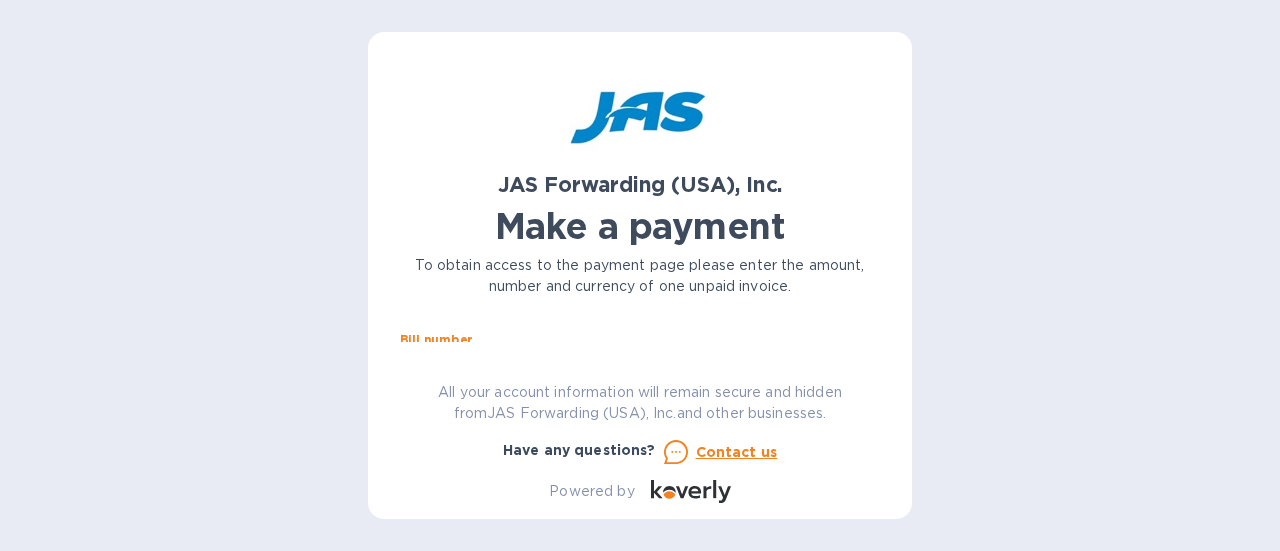 click on "JAS Forwarding (USA), Inc. Make a payment To obtain access to the payment page please enter the amount,   number and currency of one unpaid invoice. Bill number № CLT503304460   Amount $   Currency USD Business name   Customer reference number   Go to payment page You can pay using: Bank transfer (for US banks) Free Credit card and more... Pay Get more time to pay Up to  12 weeks Wallet Instant transfers via Wallet Free All your account information will remain secure and hidden  from  JAS Forwarding (USA), Inc.  and other businesses. Have any questions? Contact us Powered by" at bounding box center [640, 283] 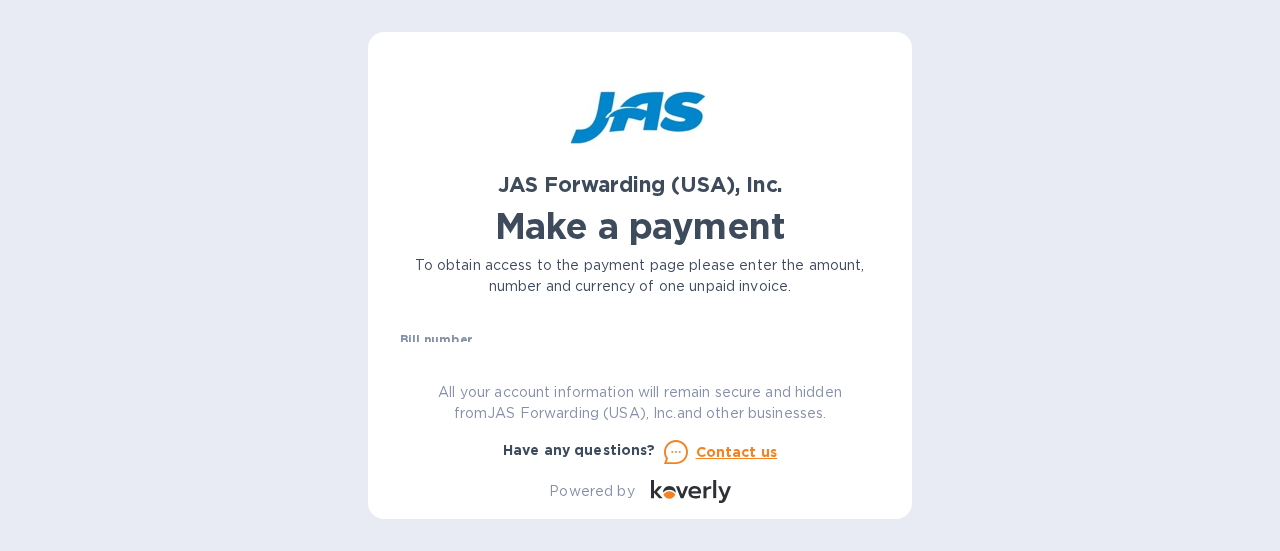 click on "JAS Forwarding (USA), Inc. Make a payment To obtain access to the payment page please enter the amount,   number and currency of one unpaid invoice. Bill number № CLT503304460   Amount $   Currency USD Business name   Customer reference number   Go to payment page You can pay using: Bank transfer (for US banks) Free Credit card and more... Pay Get more time to pay Up to  12 weeks Wallet Instant transfers via Wallet Free All your account information will remain secure and hidden  from  JAS Forwarding (USA), Inc.  and other businesses. Have any questions? Contact us Powered by" at bounding box center [640, 283] 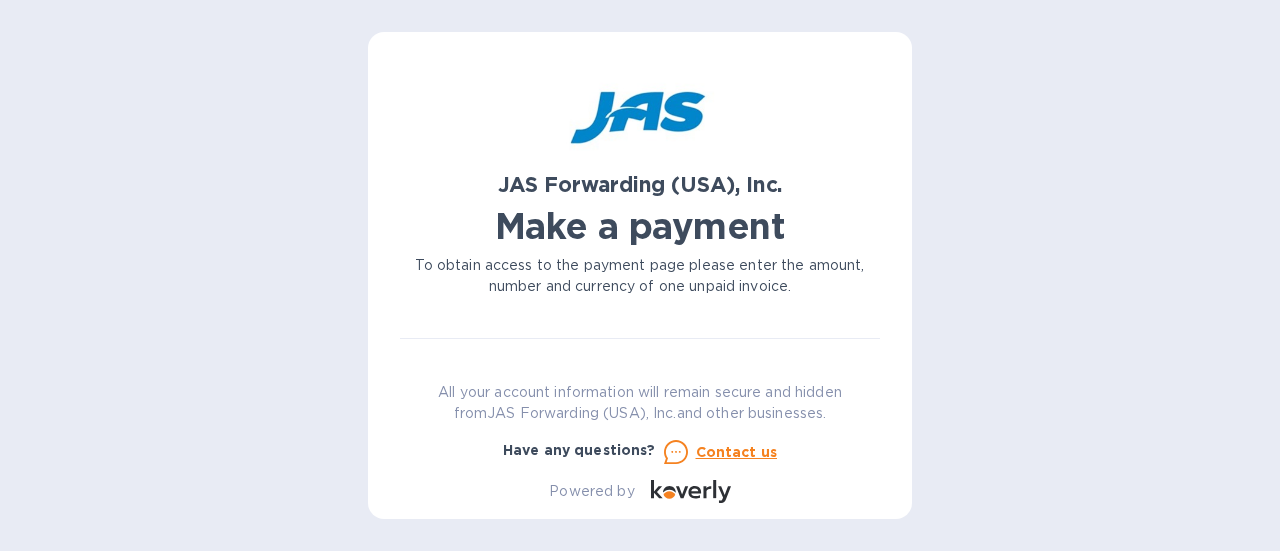 scroll, scrollTop: 80, scrollLeft: 0, axis: vertical 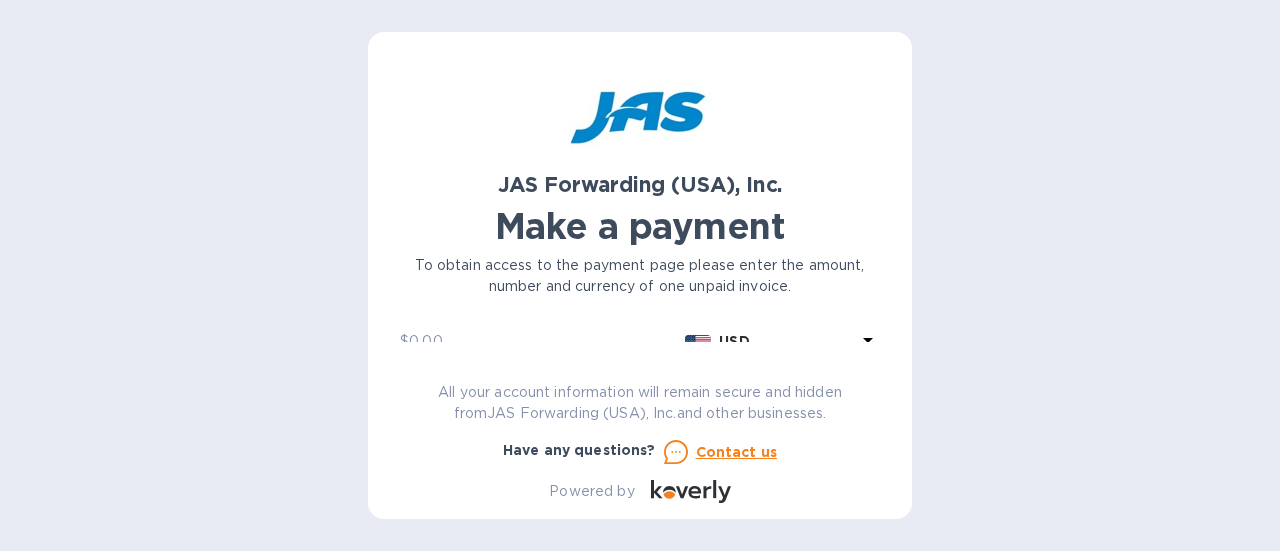 click at bounding box center [543, 342] 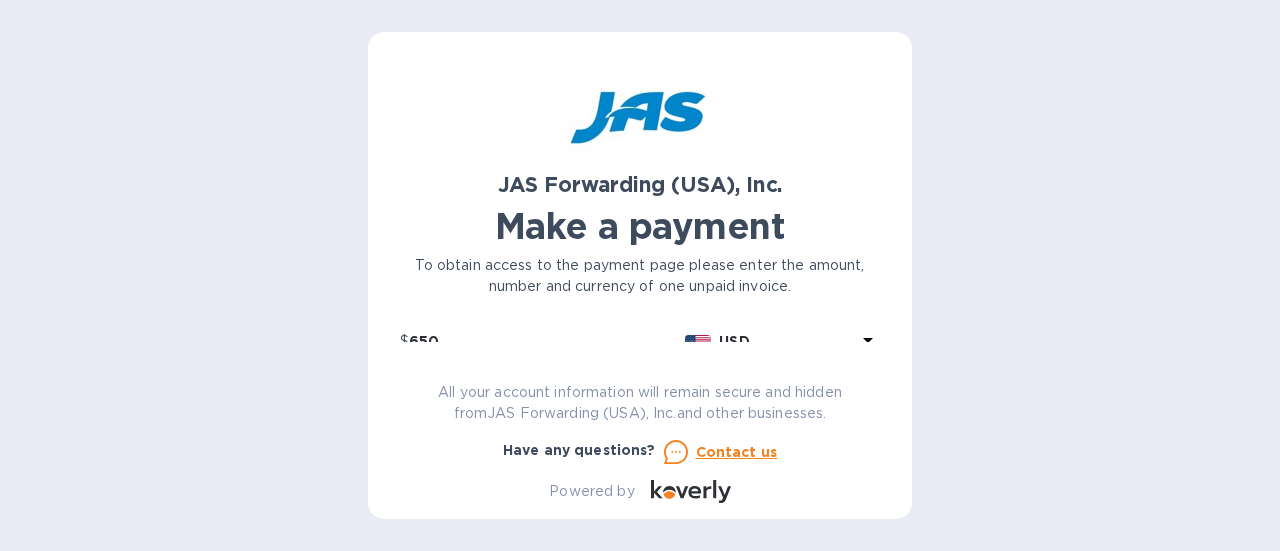 type on "650" 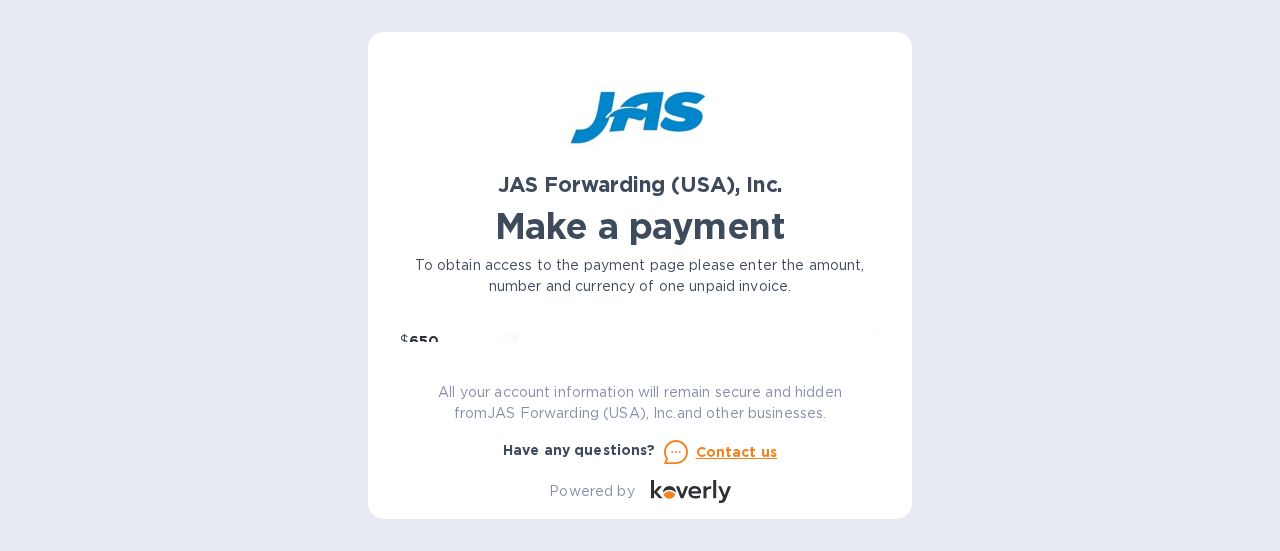 click on "Currencies Popular currencies EUR Euro GBP British Pound USD United States Dollar All currencies AED United Arab Emirates Dirham AFN Afghan Afghani ALL Albanian Lek AMD Armenian Dram ANG Netherlands Antillean Guilder AOA Angolan Kwanza ARS Argentine Peso AUD Australian Dollar AZN Azerbaijani Manat BAM Bosnia-Herzegovina Convertible Mark BBD Barbadian Dollar BDT Bangladeshi Taka BGN Bulgarian Lev BHD Bahraini Dinar BIF Burundian Franc BMD Bermudan Dollar BND Brunei Dollar BOB Bolivian Boliviano BRL Brazilian Real BSD Bahamian Dollar BWP Botswanan Pula BYN Belarusian Ruble BZD Belize Dollar CAD Canadian Dollar CHF Swiss Franc CLP Chilean Peso CNH The offshore RMB CNY Chinese Yuan COP Colombian Peso CRC Costa Rican Colón CVE Cape Verdean Escudo CZK Czech Koruna DJF Djiboutian Franc DKK Danish Krone DOP Dominican Peso DZD Algerian Dinar EGP Egyptian Pound ERN Eritrean Nakfa ETB Ethiopian Birr FJD Fijian Dollar GEL Georgian Lari GHS Ghanaian Cedi GMD Gambian Dalasi GNF" at bounding box center (698, 494) 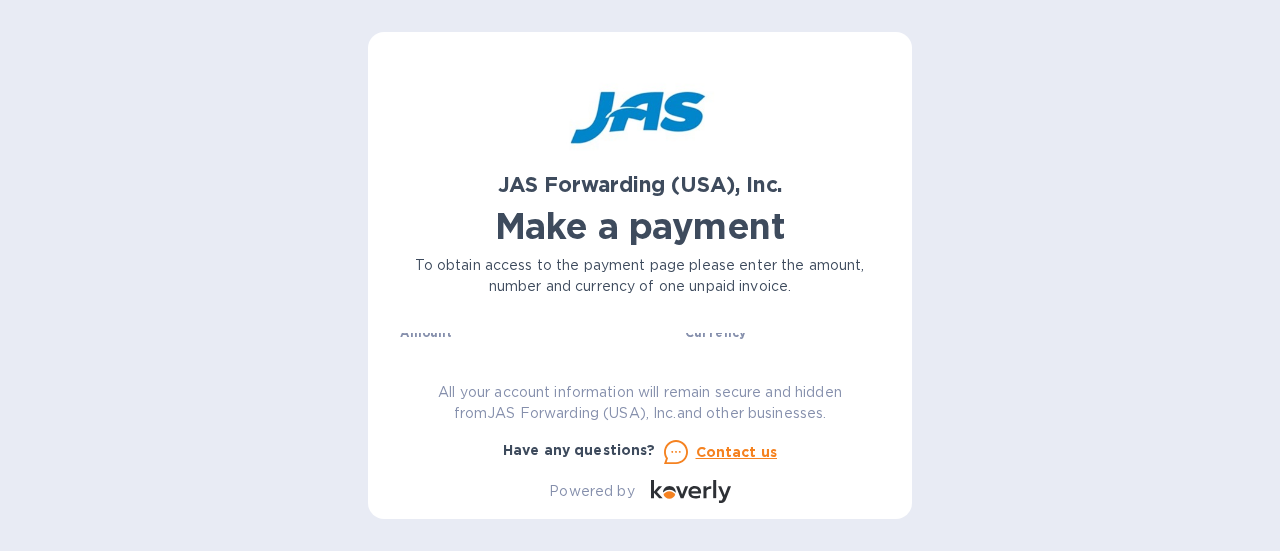 drag, startPoint x: 871, startPoint y: 353, endPoint x: 868, endPoint y: 307, distance: 46.09772 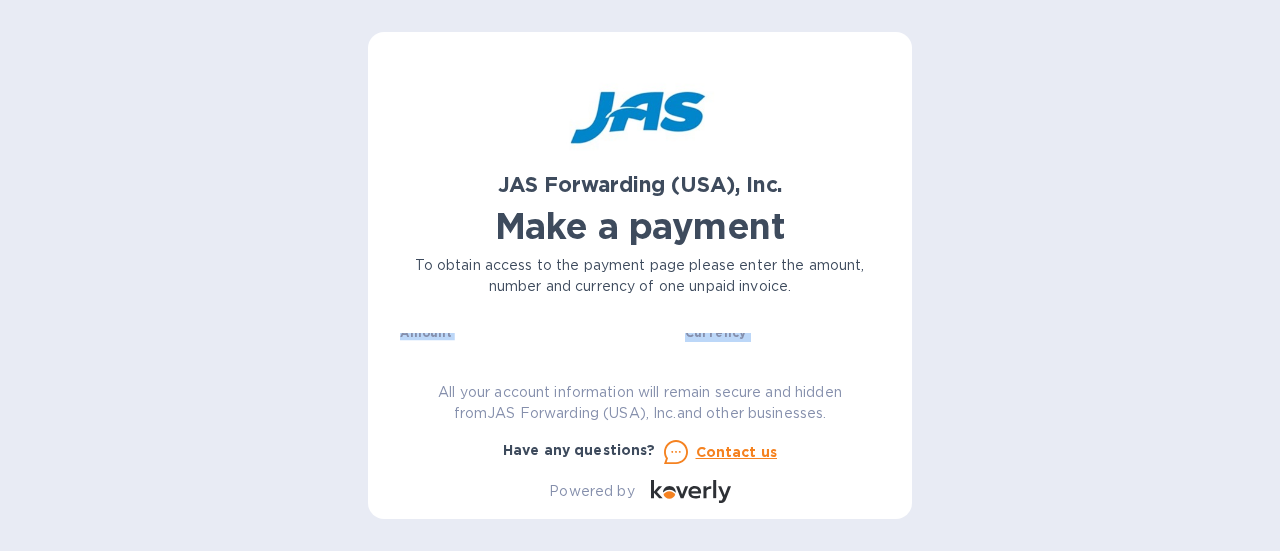 scroll, scrollTop: 28, scrollLeft: 0, axis: vertical 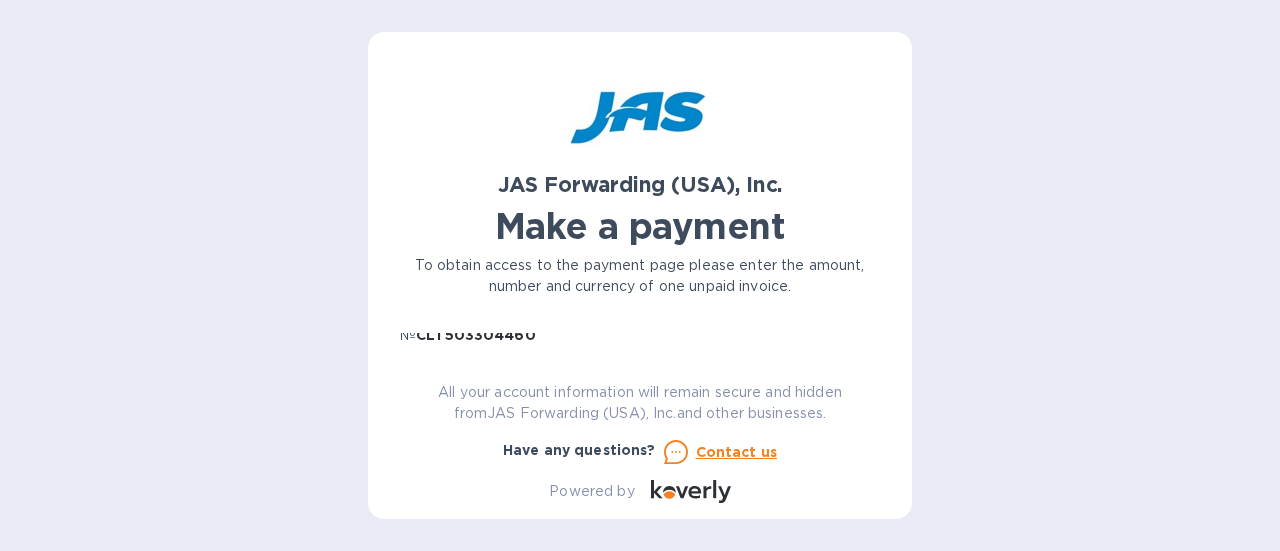click on "JAS Forwarding (USA), Inc. Make a payment To obtain access to the payment page please enter the amount,   number and currency of one unpaid invoice. Bill number № CLT503304460   Amount $ 650   Currency USD Business name   Customer reference number   Go to payment page You can pay using: Bank transfer (for US banks) Free Credit card and more... Pay Get more time to pay Up to  12 weeks Wallet Instant transfers via Wallet Free All your account information will remain secure and hidden  from  JAS Forwarding (USA), Inc.  and other businesses. Have any questions? Contact us Powered by" at bounding box center (640, 283) 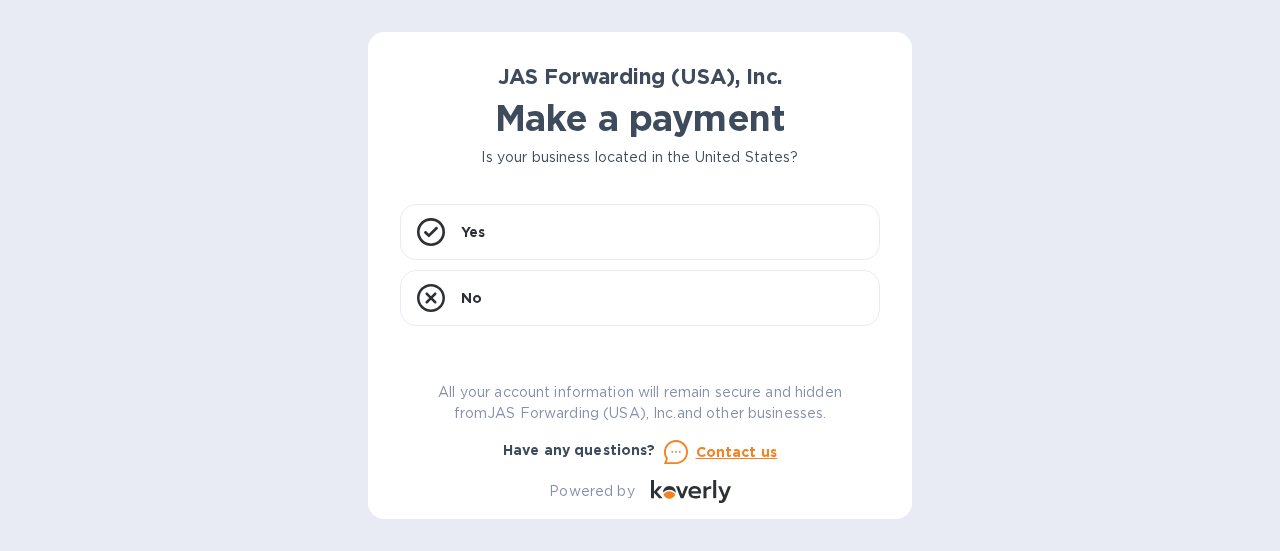 scroll, scrollTop: 0, scrollLeft: 0, axis: both 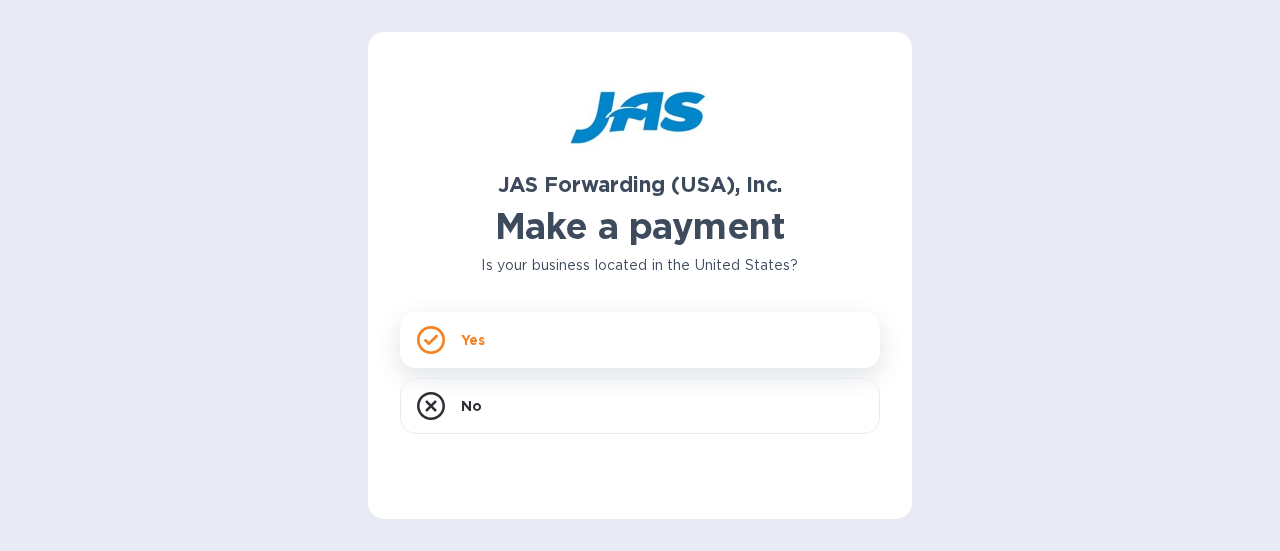 click on "Yes" at bounding box center [640, 340] 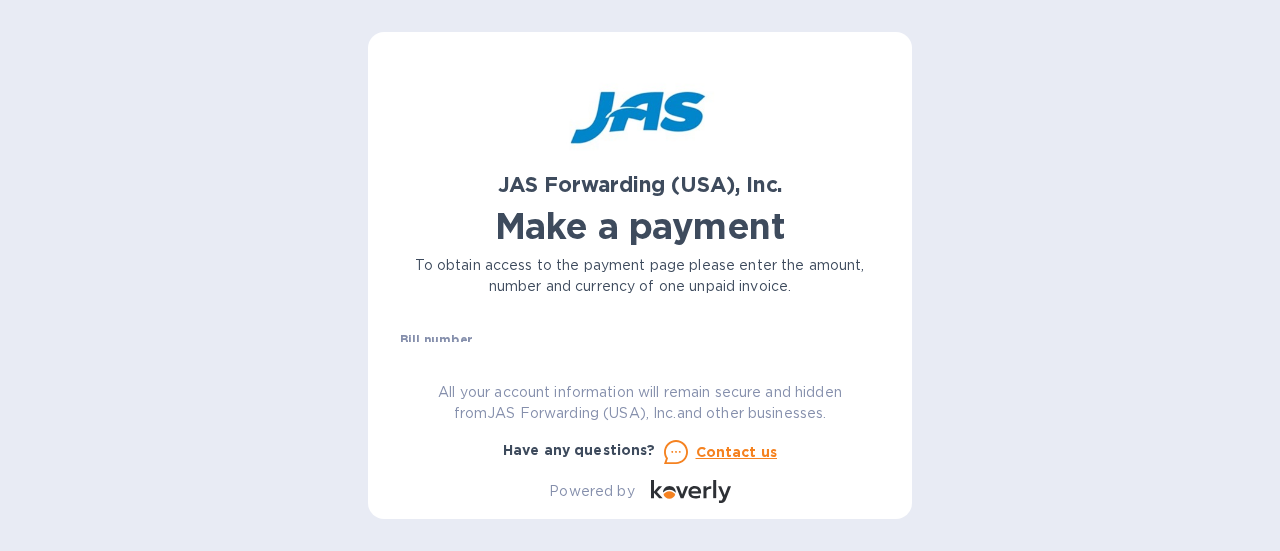 drag, startPoint x: 774, startPoint y: 275, endPoint x: 724, endPoint y: 294, distance: 53.488316 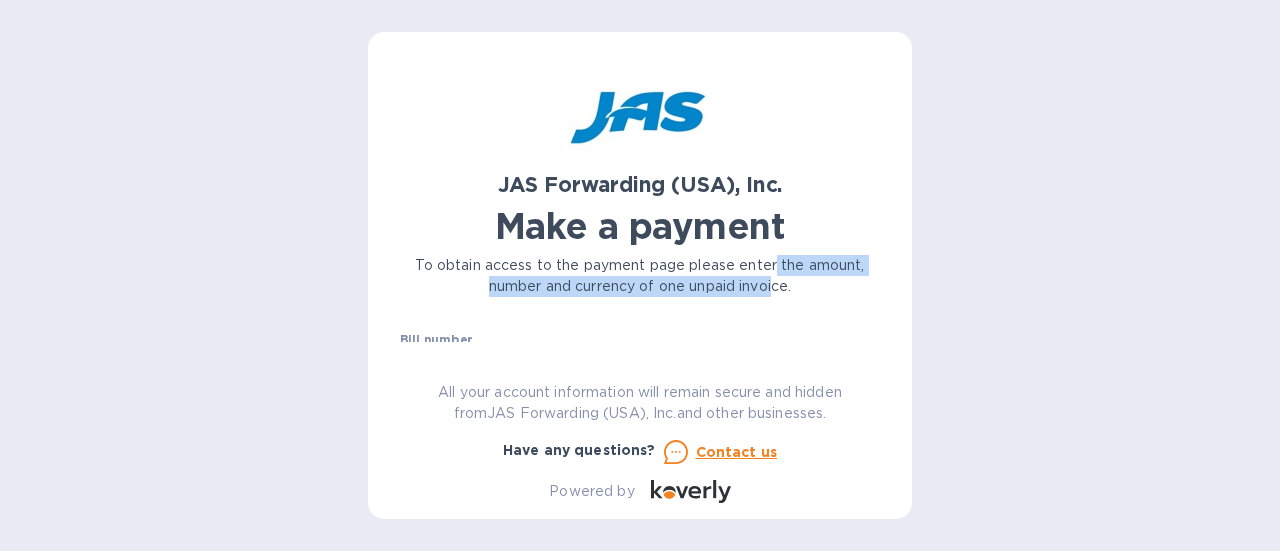 click on "To obtain access to the payment page please enter the amount,   number and currency of one unpaid invoice." at bounding box center [640, 276] 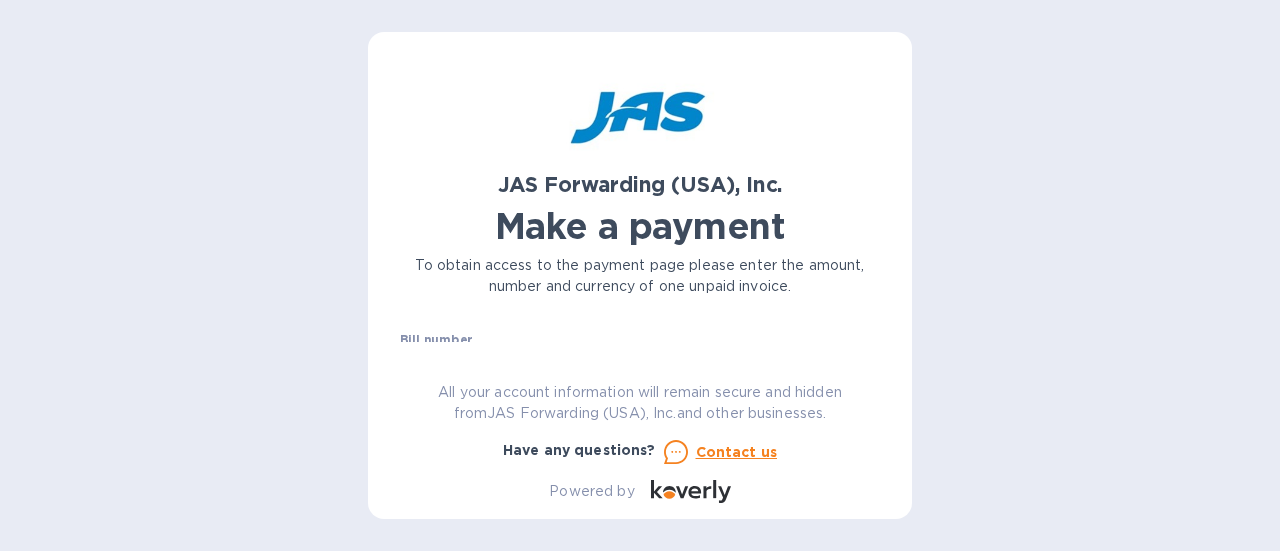 click on "JAS Forwarding (USA), Inc. Make a payment To obtain access to the payment page please enter the amount,   number and currency of one unpaid invoice. Bill number №   Amount $   Currency USD Business name   Customer reference number   Go to payment page You can pay using: Bank transfer (for US banks) Free Credit card and more... Pay Get more time to pay Up to  12 weeks Wallet Instant transfers via Wallet Free All your account information will remain secure and hidden  from  JAS Forwarding (USA), Inc.  and other businesses. Have any questions? Contact us Powered by" at bounding box center (640, 283) 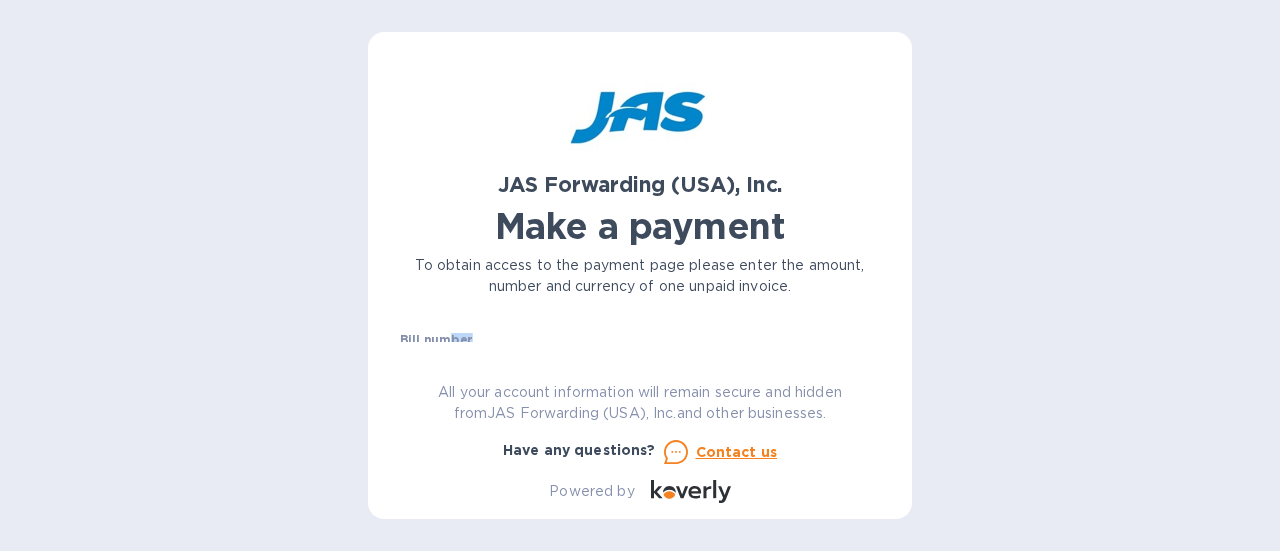 click on "JAS Forwarding (USA), Inc. Make a payment To obtain access to the payment page please enter the amount,   number and currency of one unpaid invoice. Bill number №   Amount $   Currency USD Business name   Customer reference number   Go to payment page You can pay using: Bank transfer (for US banks) Free Credit card and more... Pay Get more time to pay Up to  12 weeks Wallet Instant transfers via Wallet Free All your account information will remain secure and hidden  from  JAS Forwarding (USA), Inc.  and other businesses. Have any questions? Contact us Powered by" at bounding box center [640, 283] 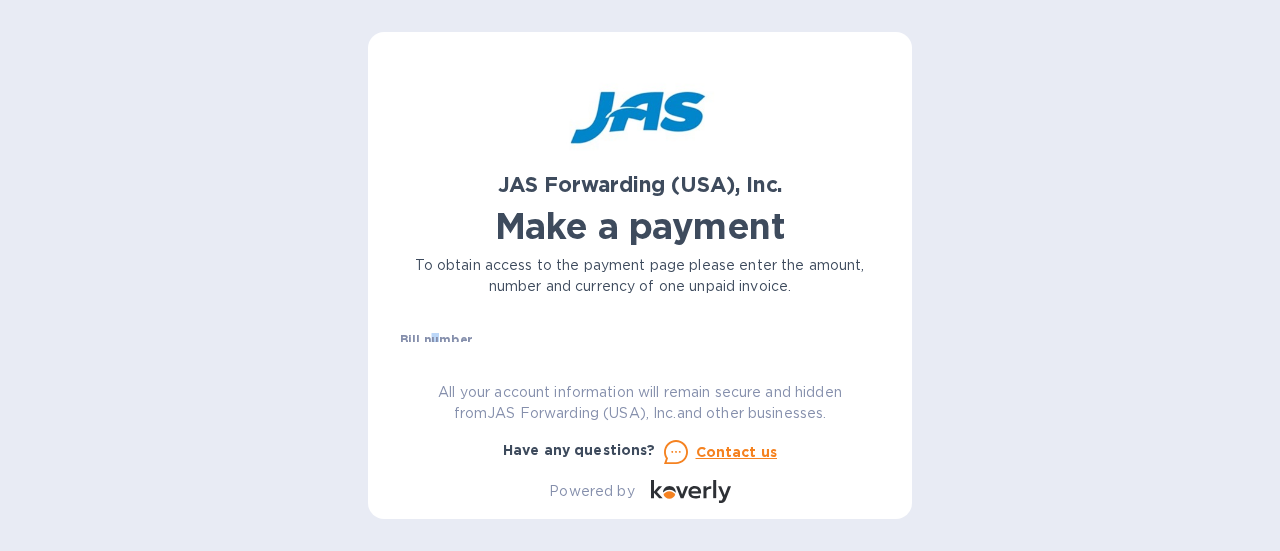 click on "Bill number" at bounding box center (436, 341) 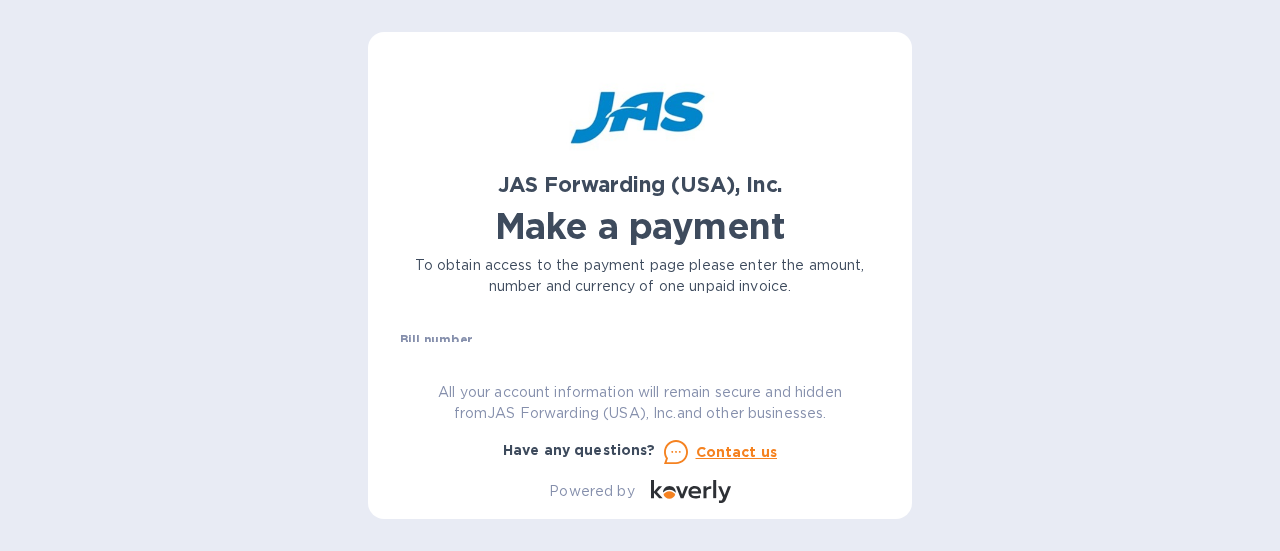drag, startPoint x: 440, startPoint y: 333, endPoint x: 509, endPoint y: 342, distance: 69.58448 